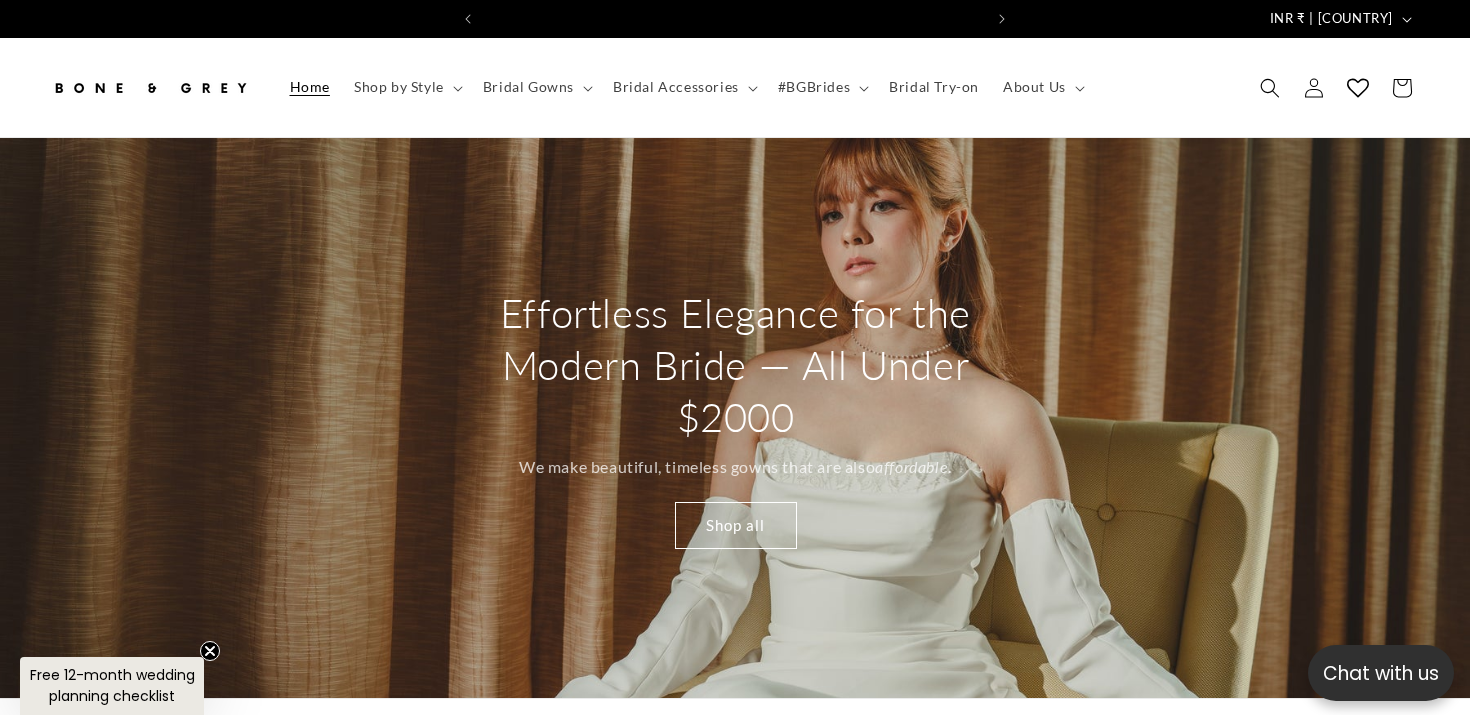 scroll, scrollTop: 0, scrollLeft: 0, axis: both 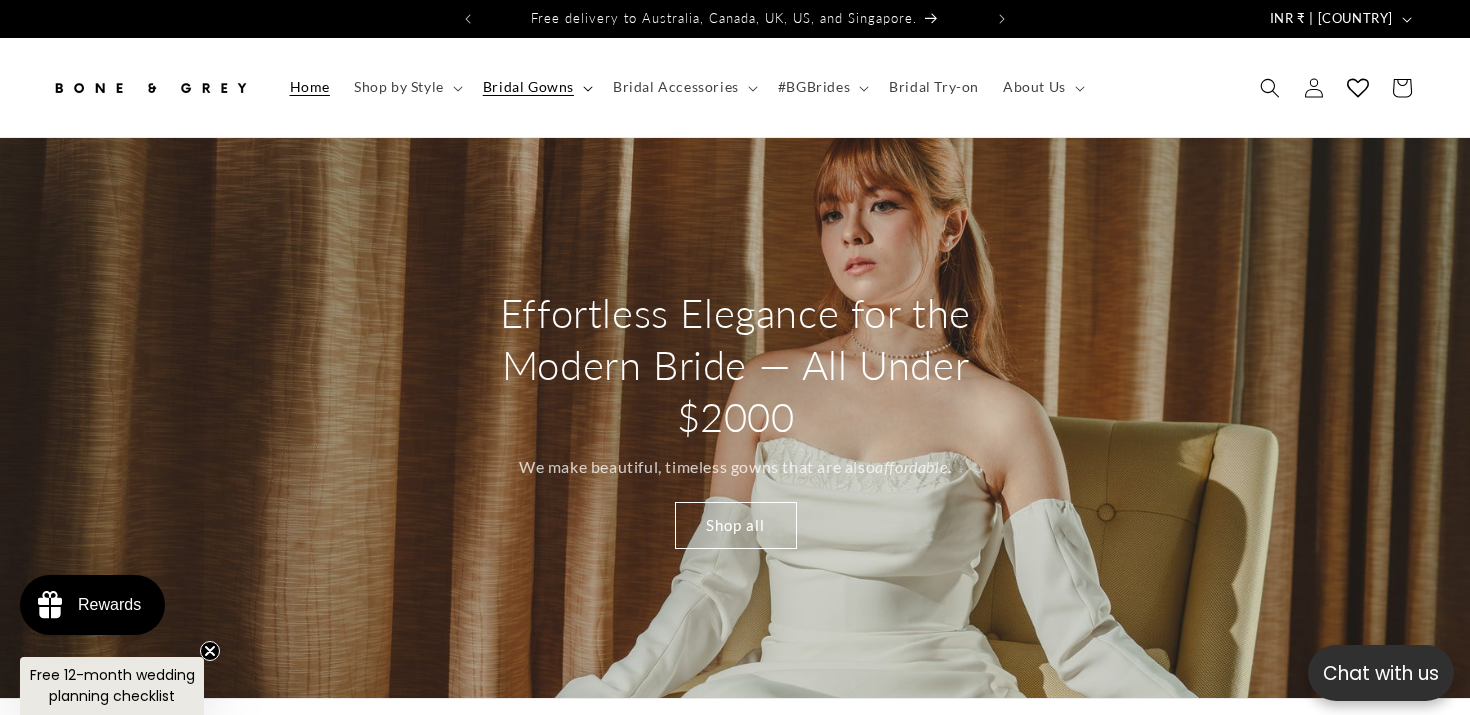 click on "Bridal Gowns" at bounding box center (536, 87) 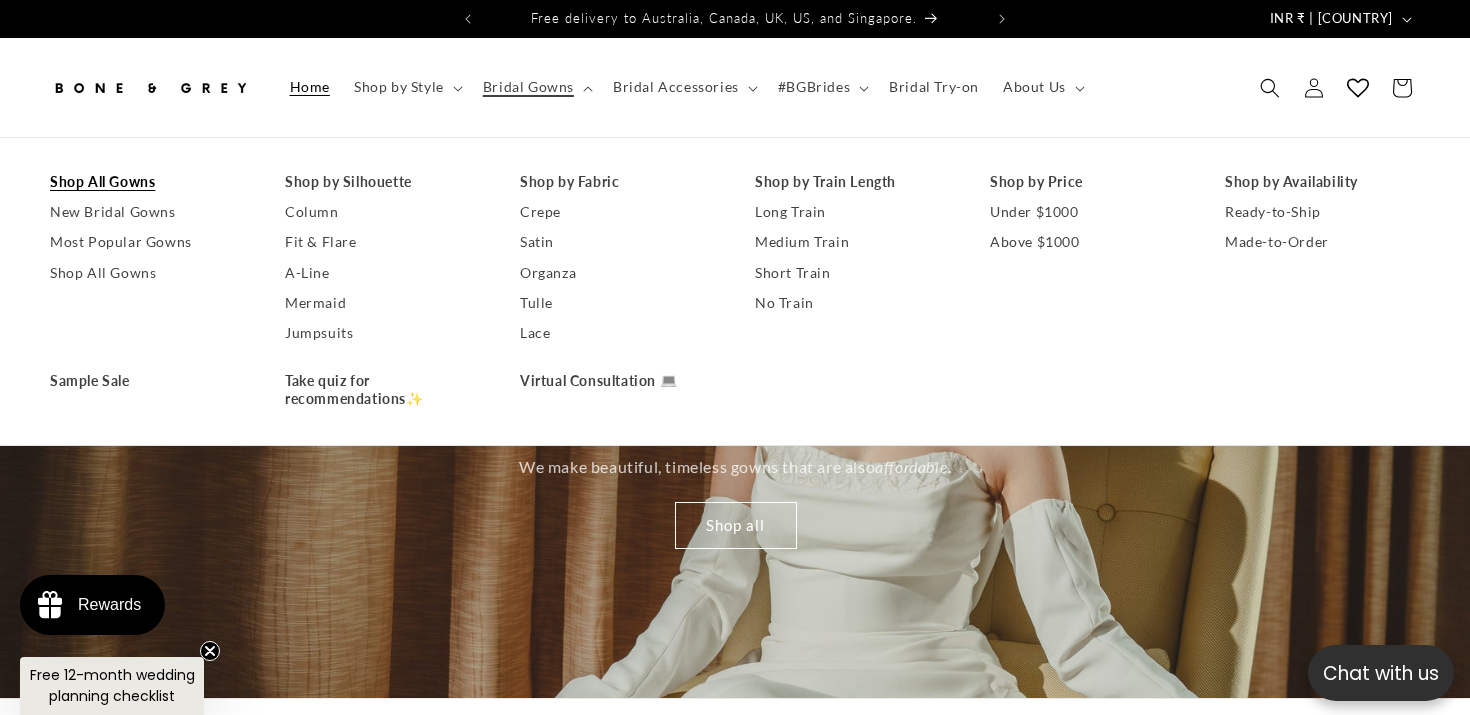 click on "Shop All Gowns" at bounding box center (147, 182) 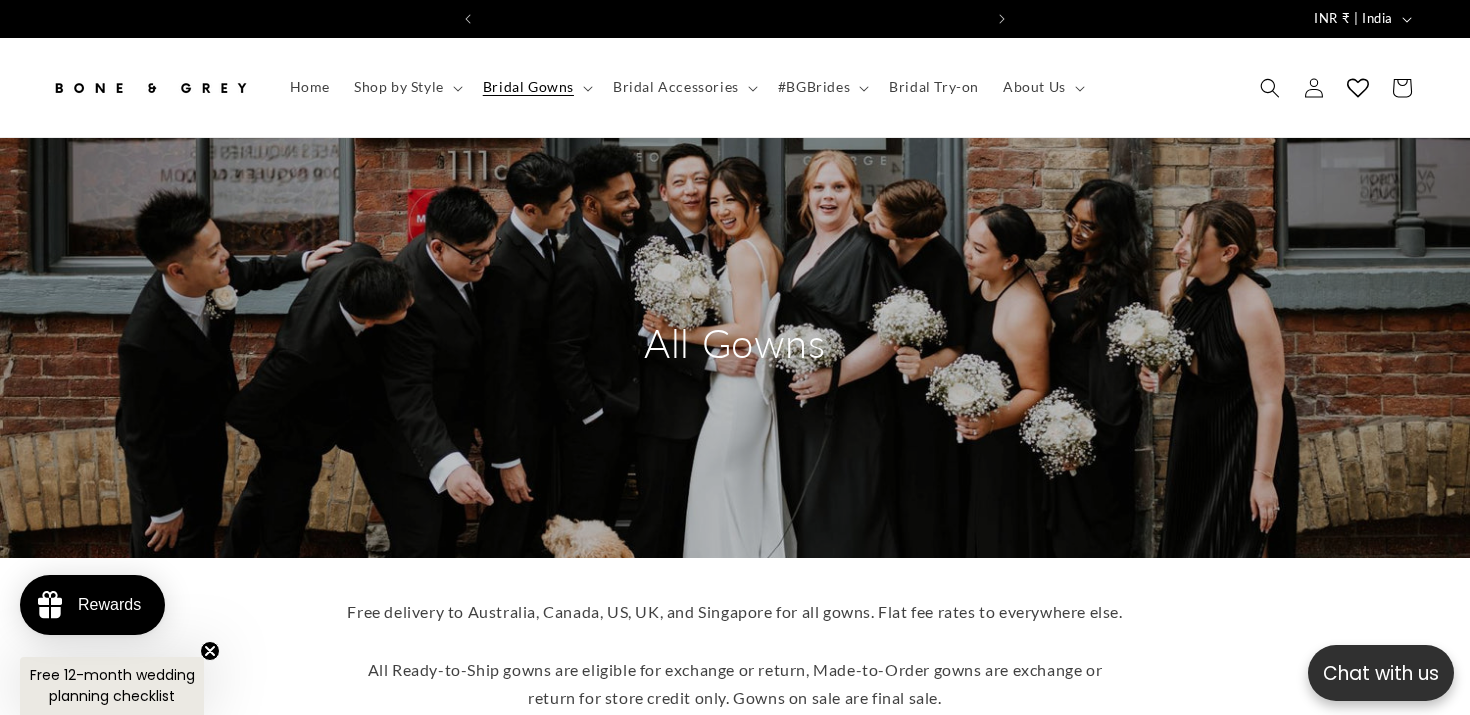 scroll, scrollTop: 0, scrollLeft: 0, axis: both 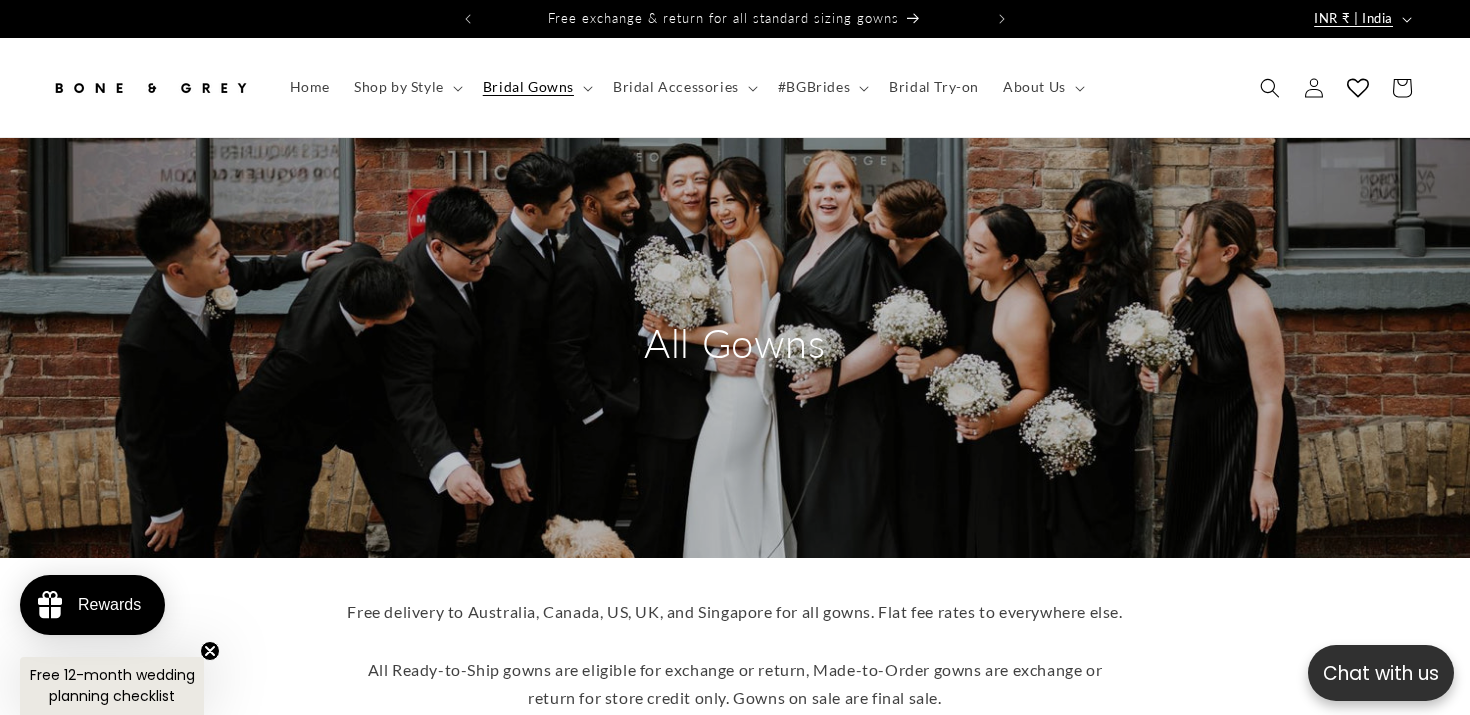 click on "INR
₹ | [COUNTRY]" at bounding box center [1353, 19] 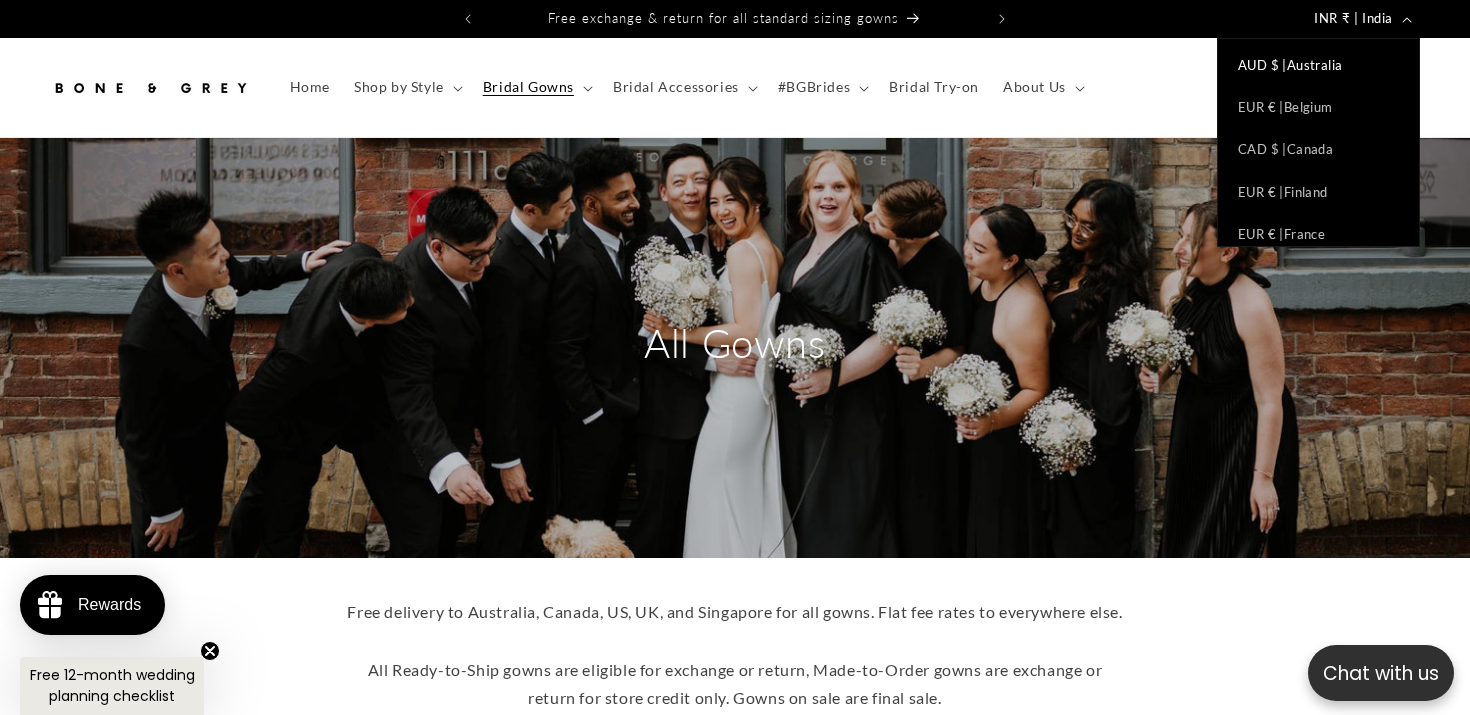 click on "AUD
$ |
Australia" at bounding box center (1318, 65) 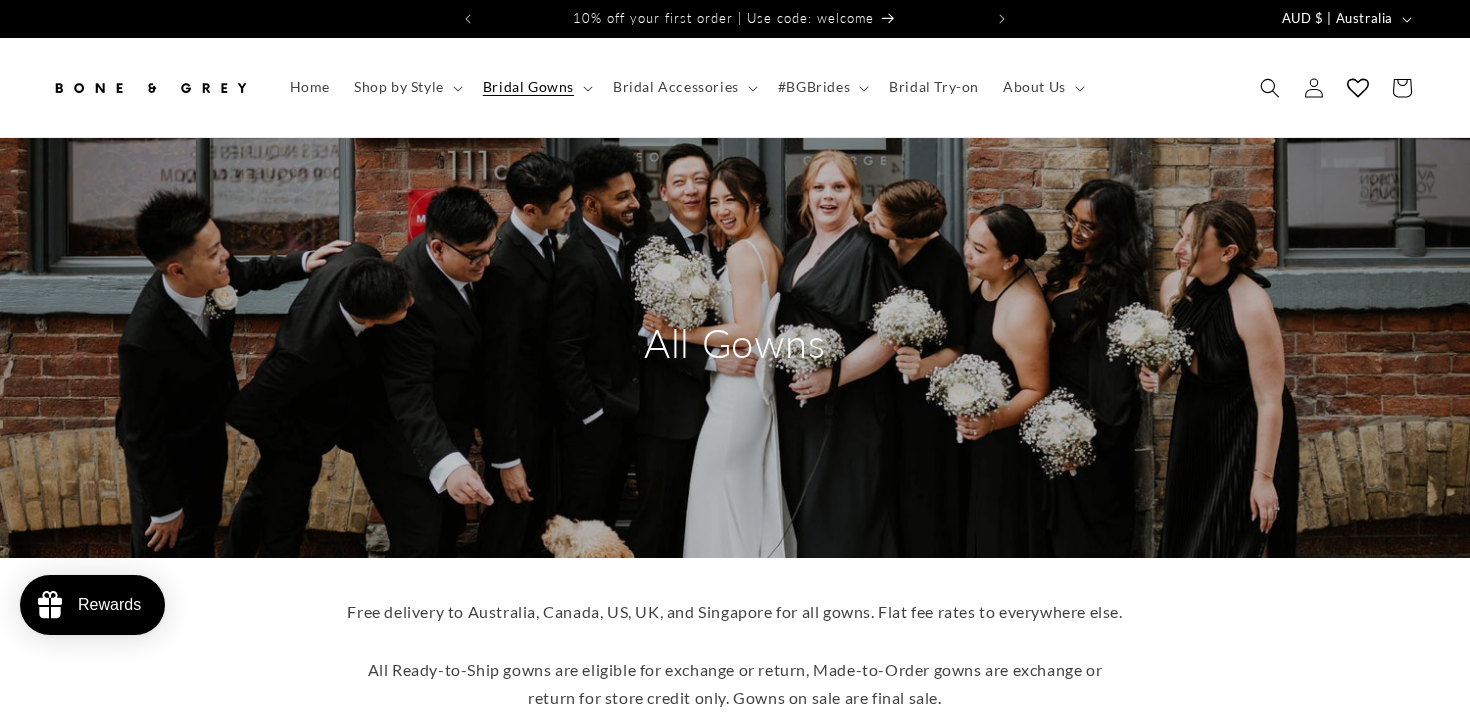 scroll, scrollTop: 0, scrollLeft: 0, axis: both 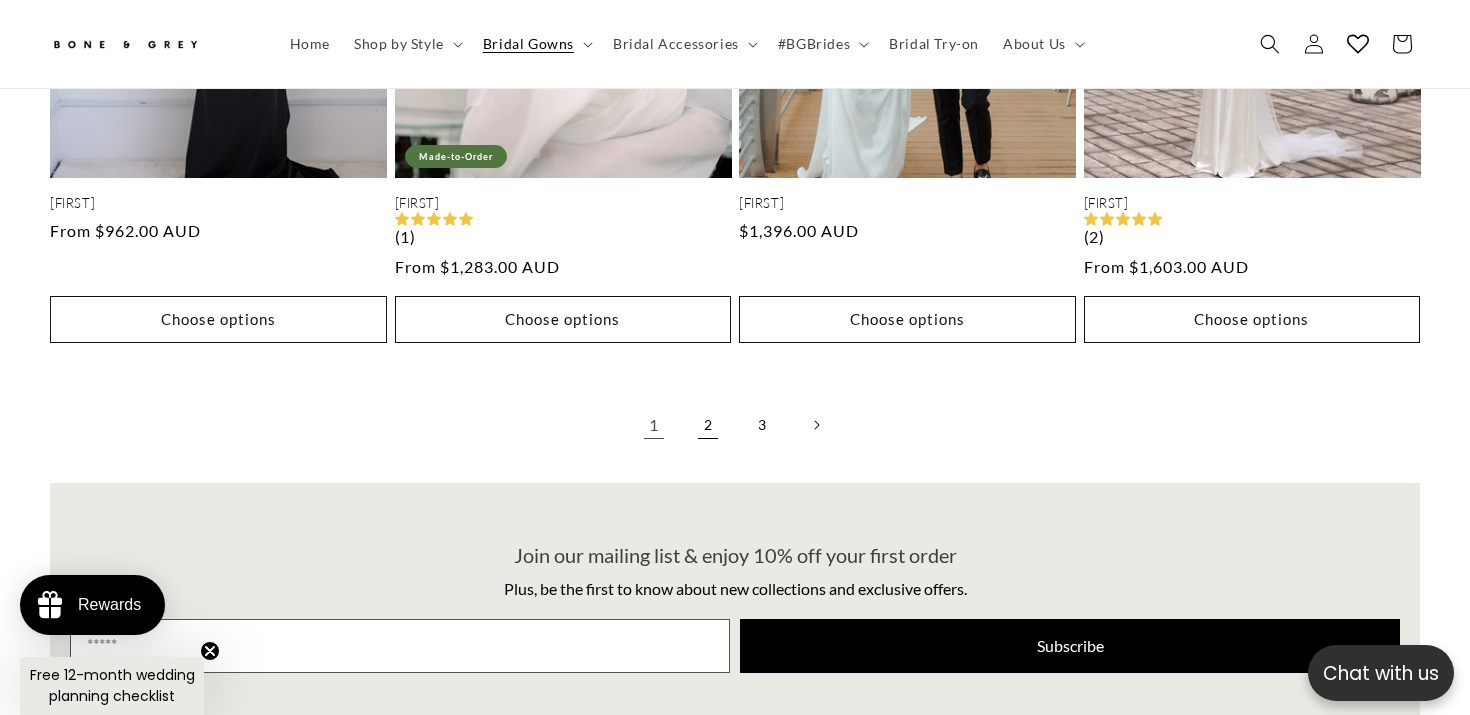 click on "2" at bounding box center (708, 425) 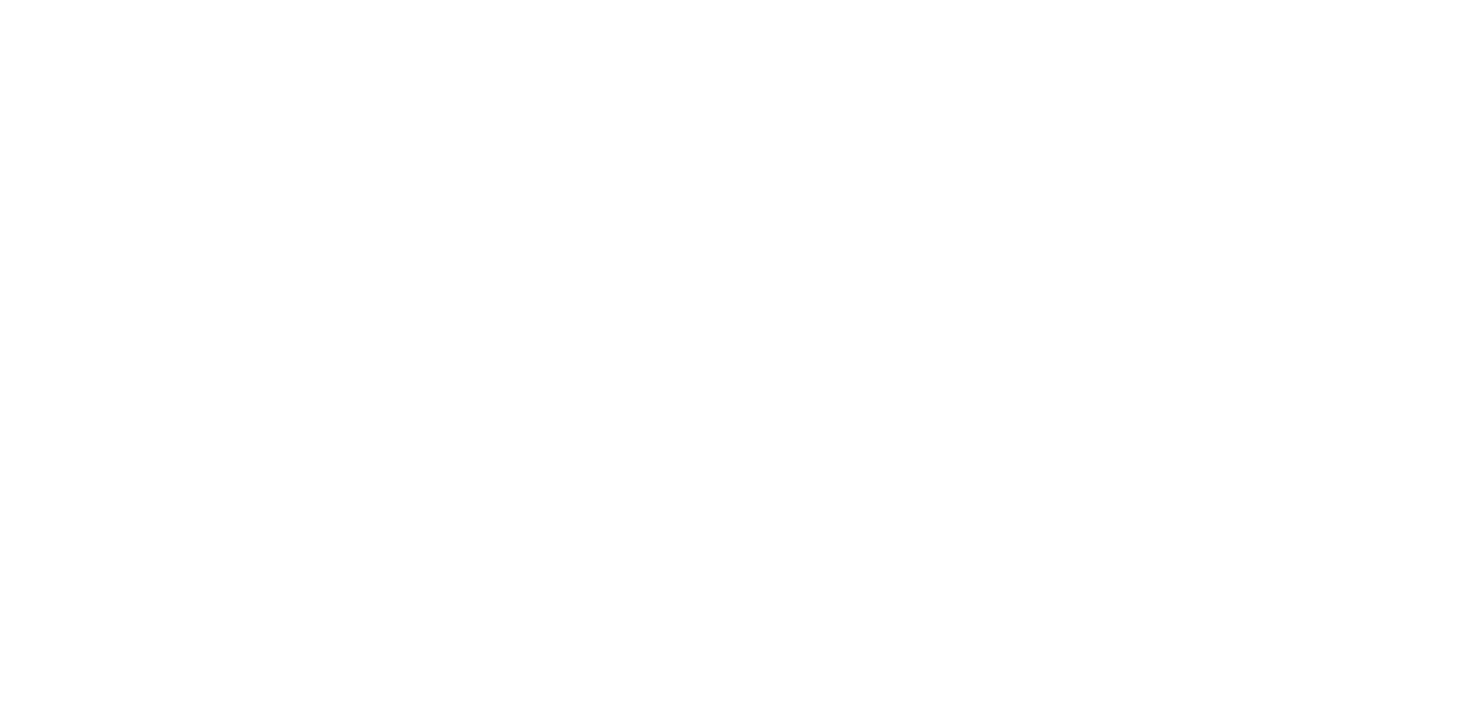 scroll, scrollTop: 0, scrollLeft: 0, axis: both 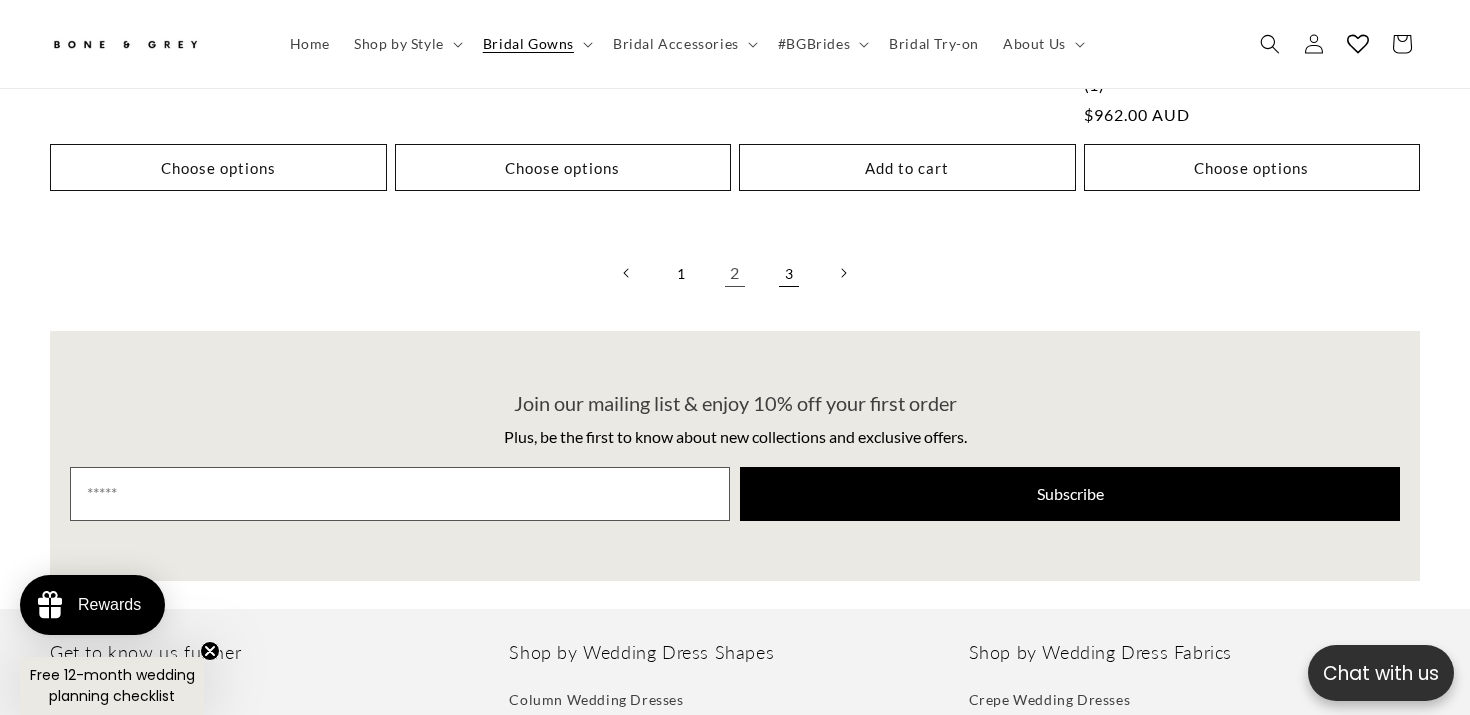 click on "3" at bounding box center (789, 273) 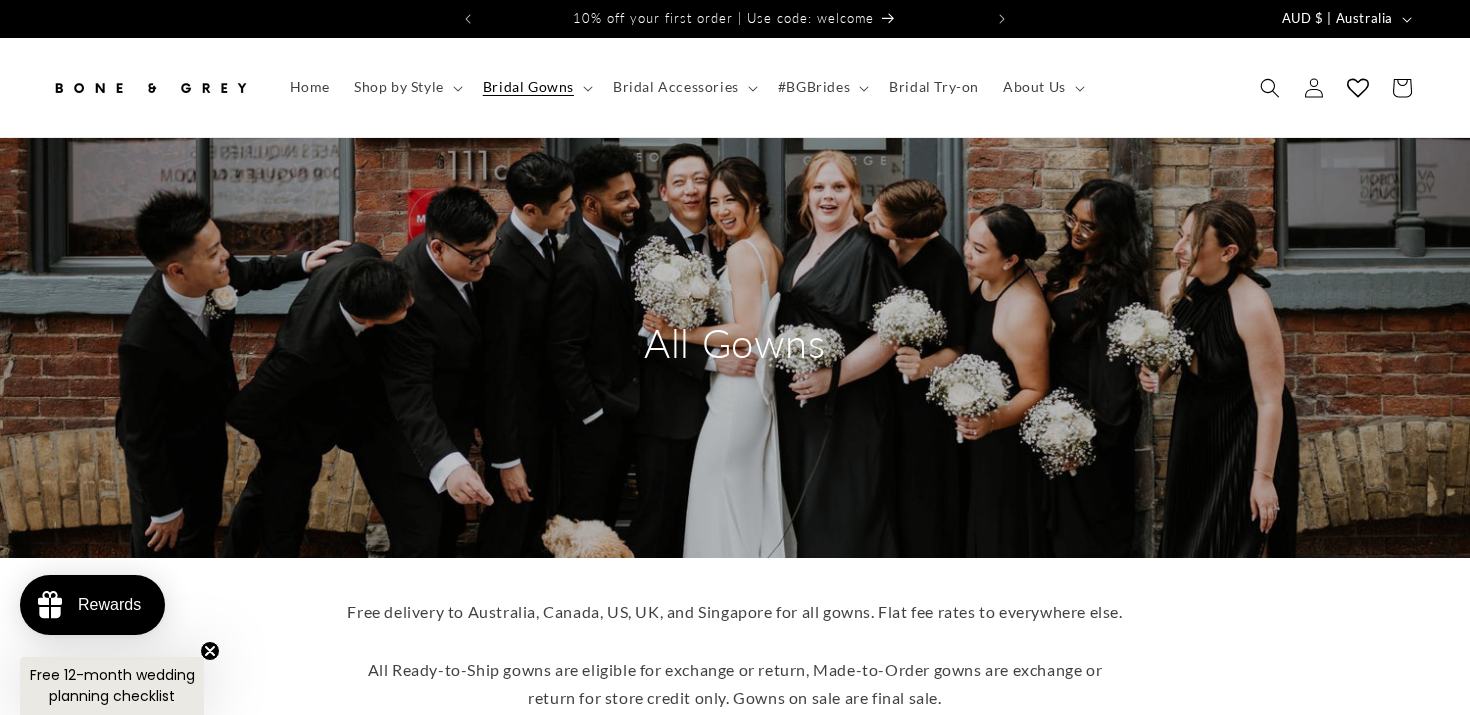 scroll, scrollTop: 0, scrollLeft: 0, axis: both 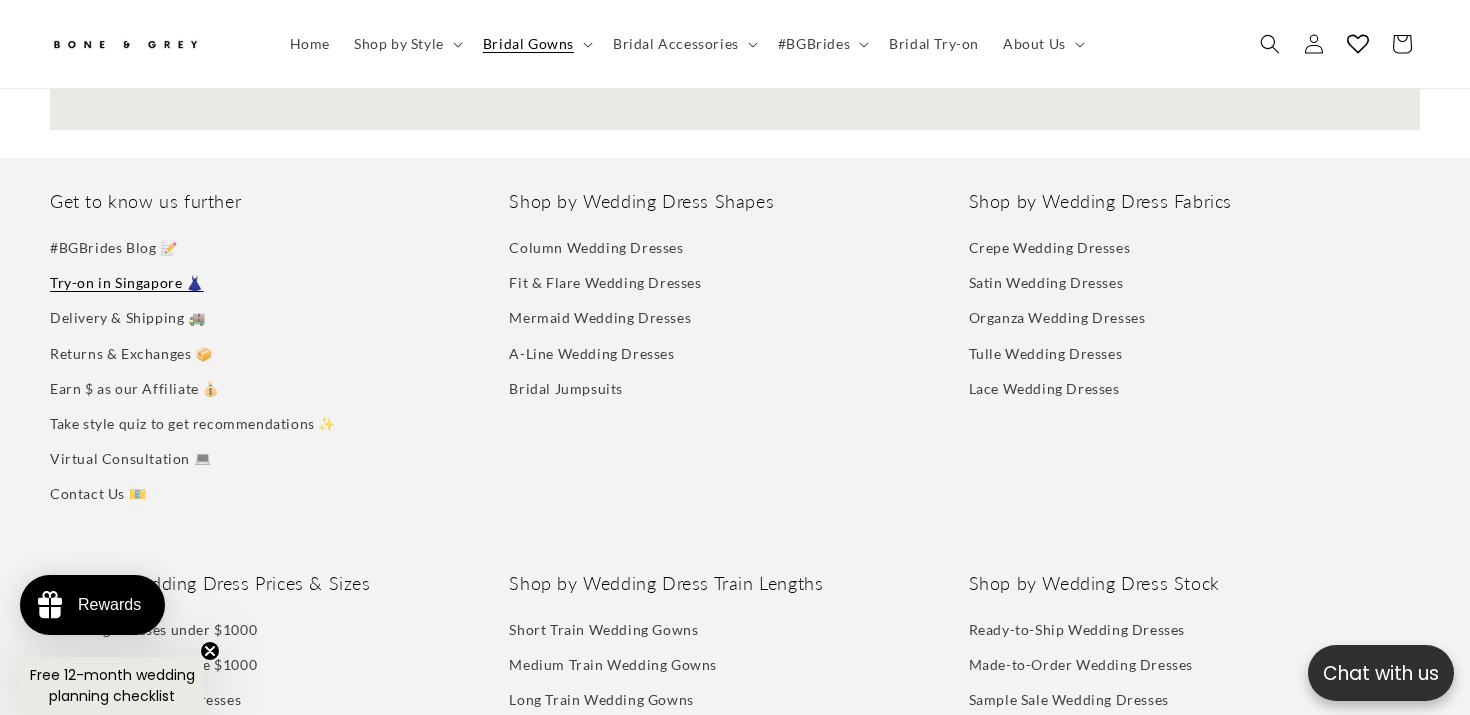 click on "Try-on in Singapore 👗" at bounding box center (127, 282) 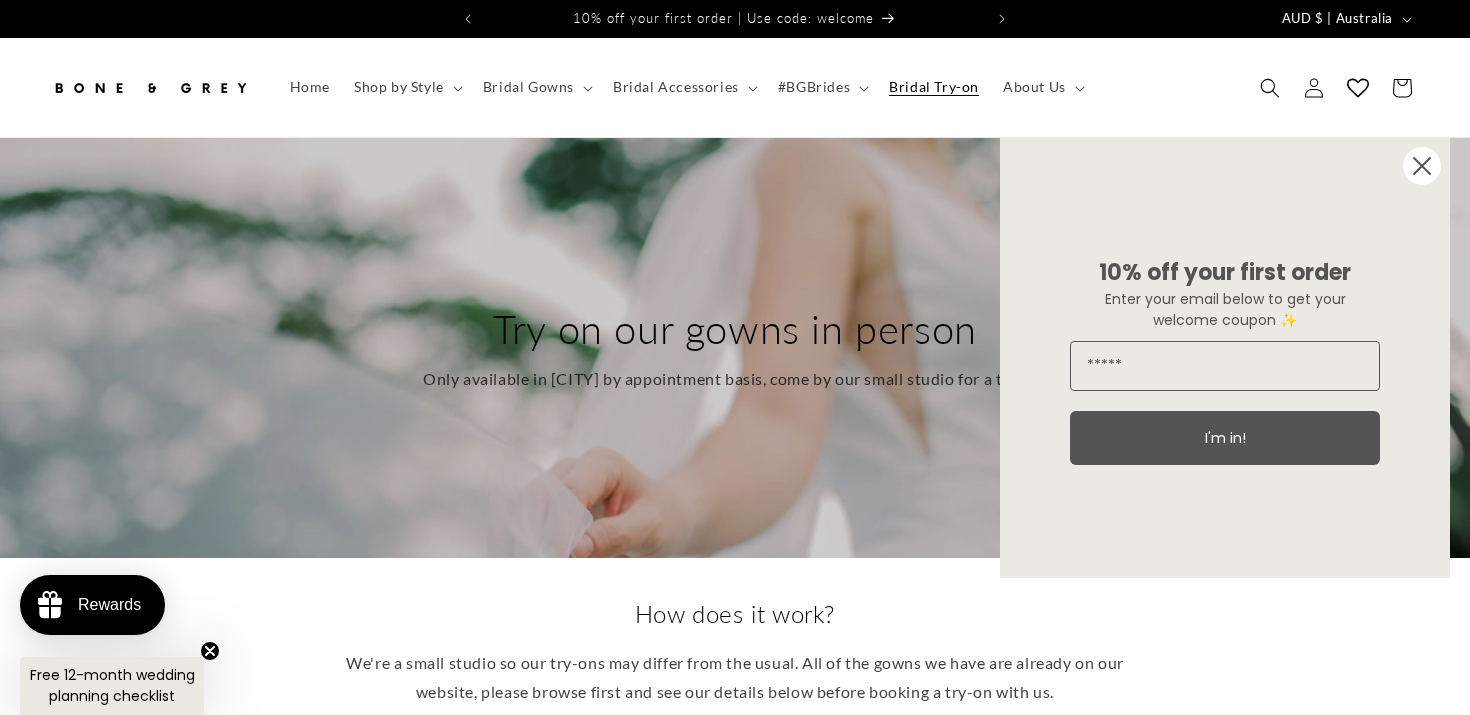 scroll, scrollTop: 0, scrollLeft: 0, axis: both 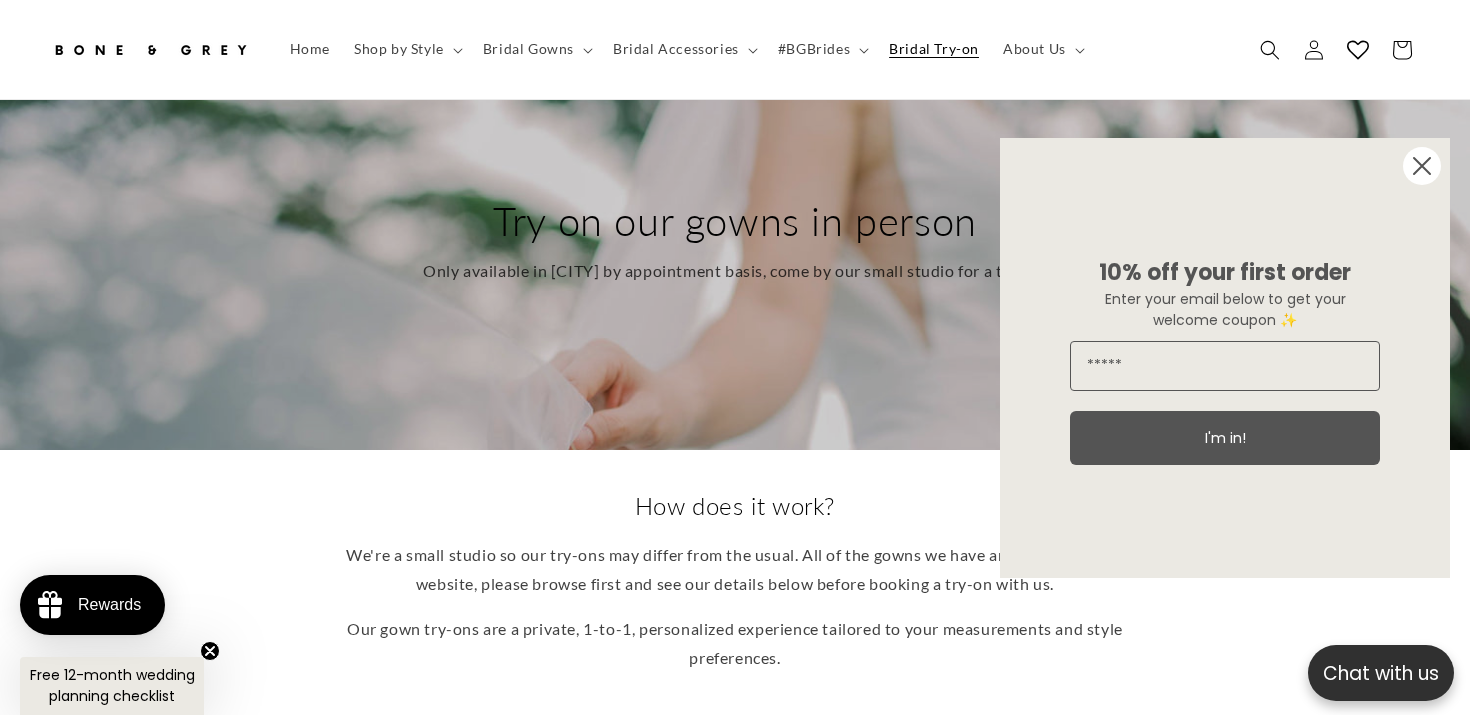 click at bounding box center [1422, 166] 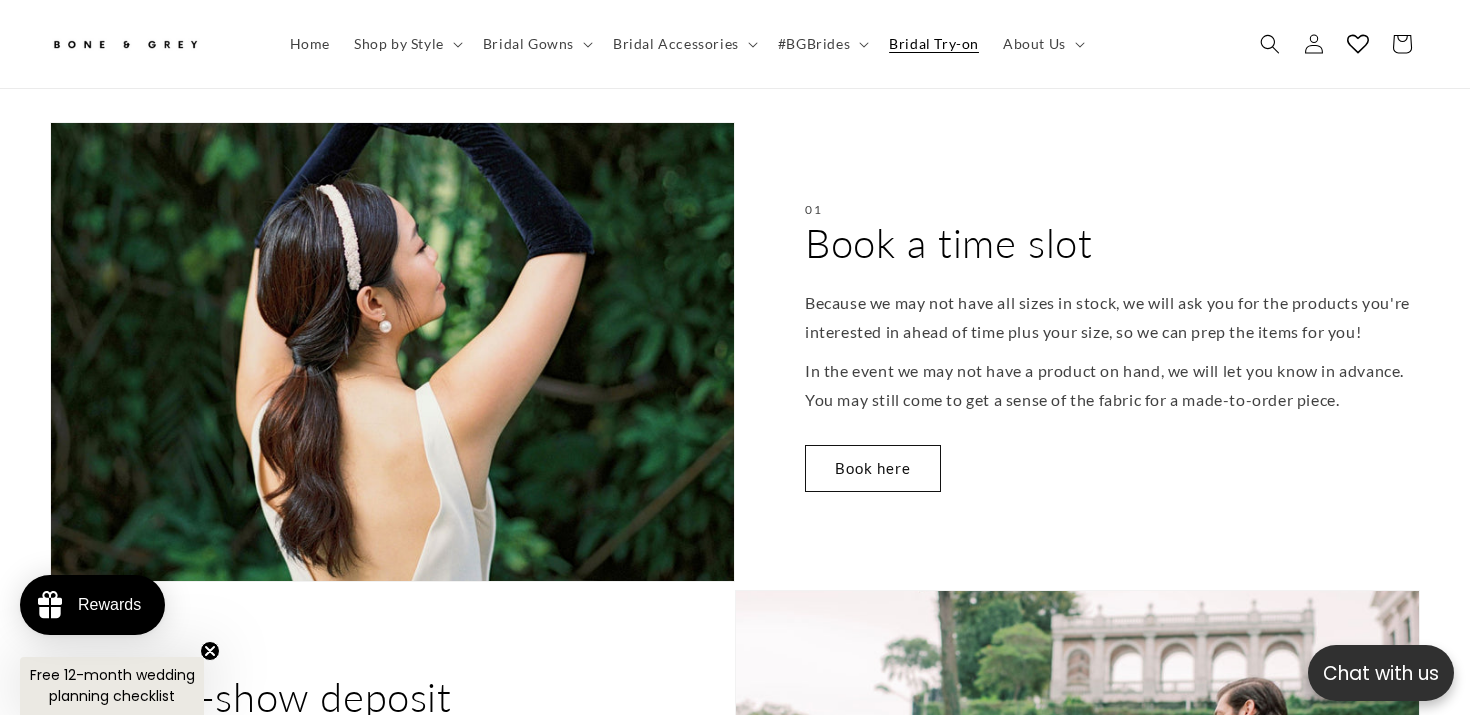 scroll, scrollTop: 765, scrollLeft: 0, axis: vertical 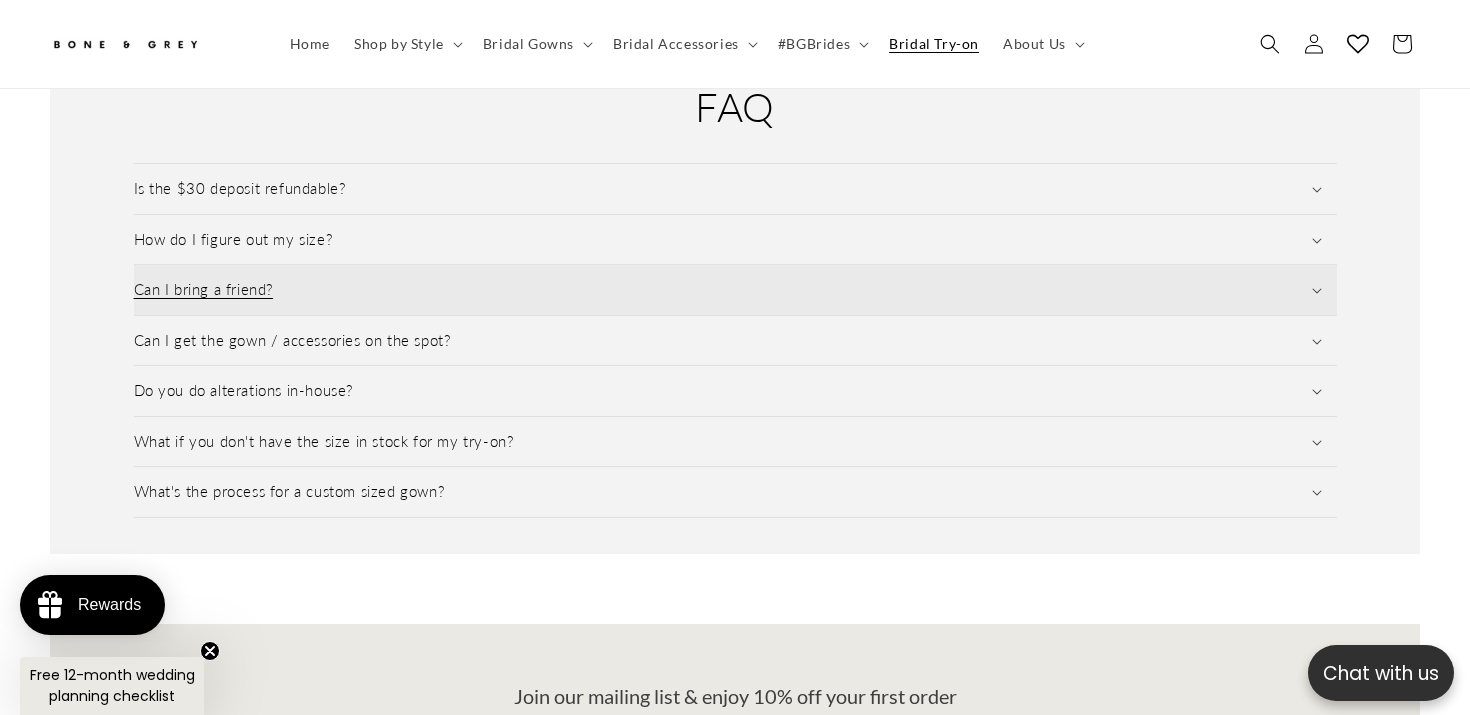click on "Can I bring a friend?" at bounding box center [735, 290] 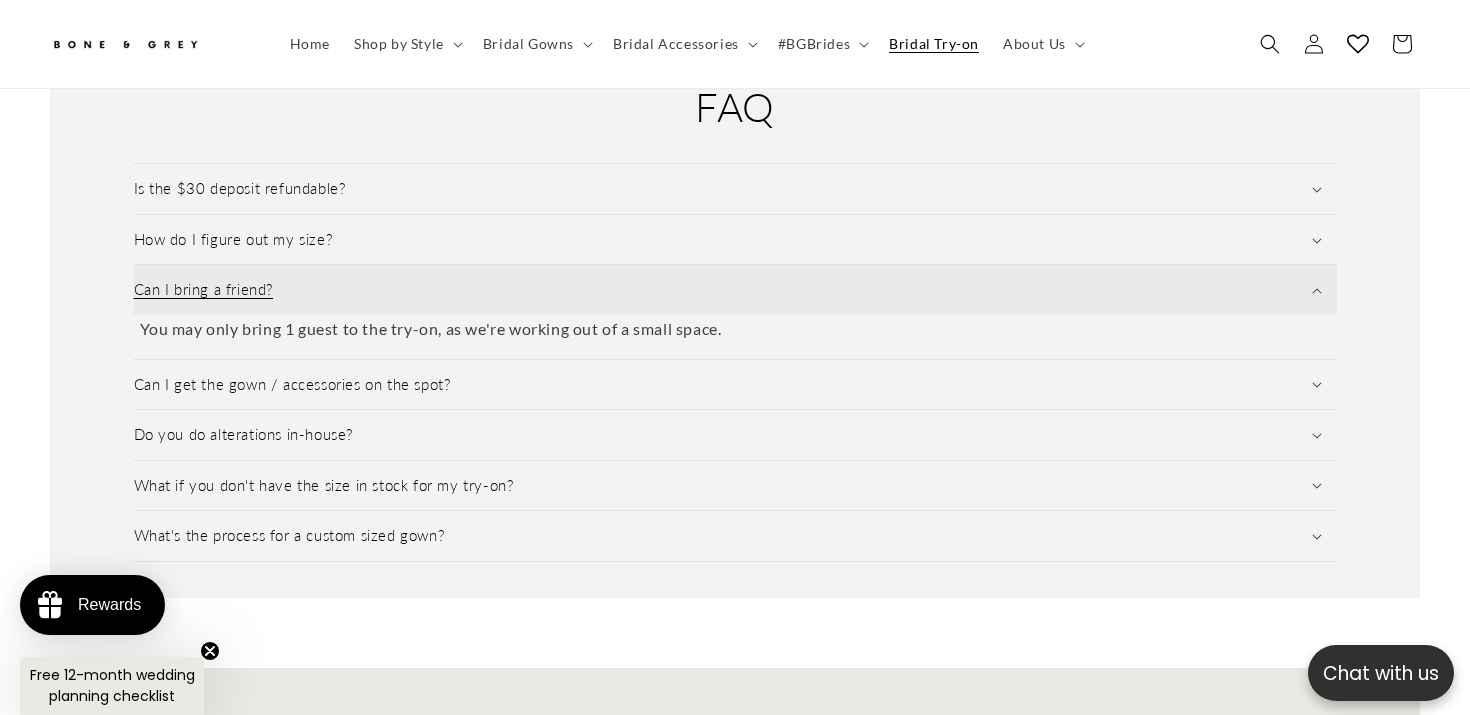 click on "Can I bring a friend?" at bounding box center [735, 290] 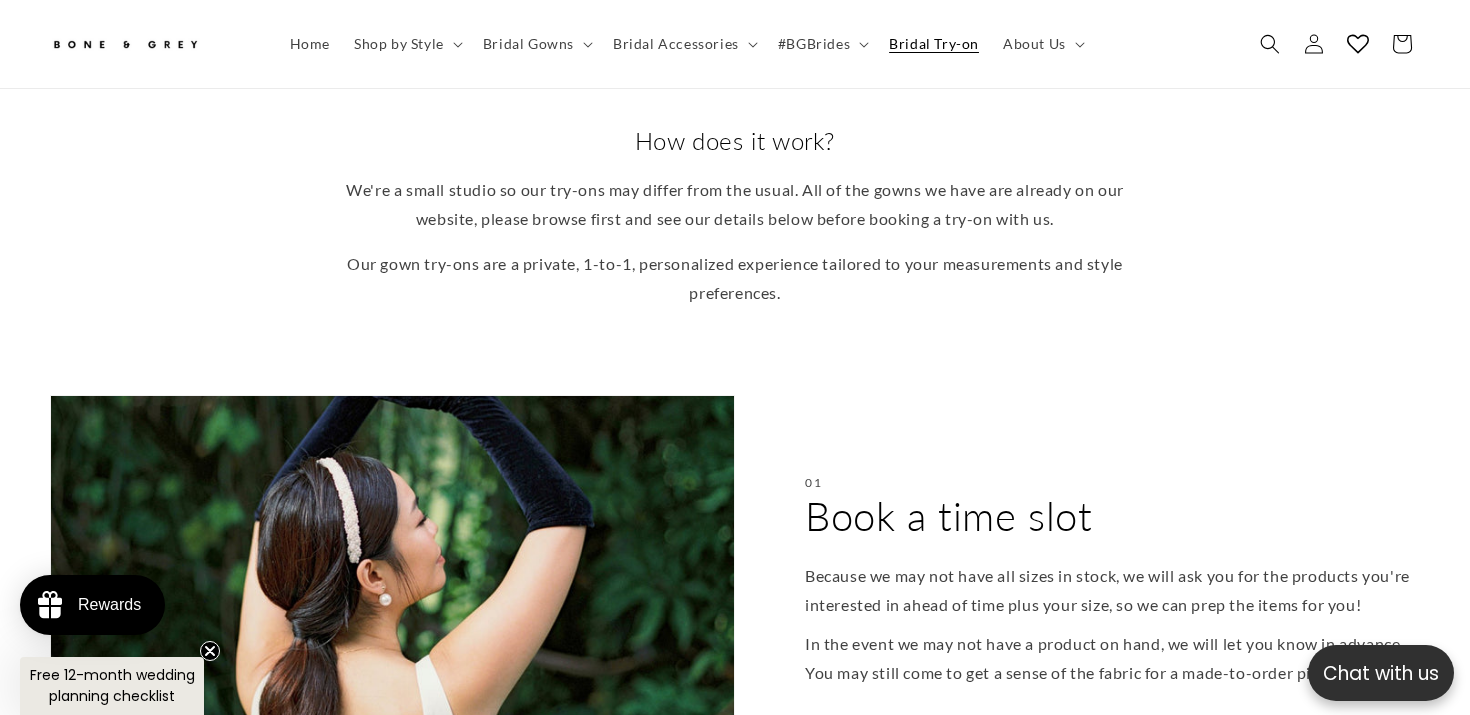 scroll, scrollTop: 0, scrollLeft: 0, axis: both 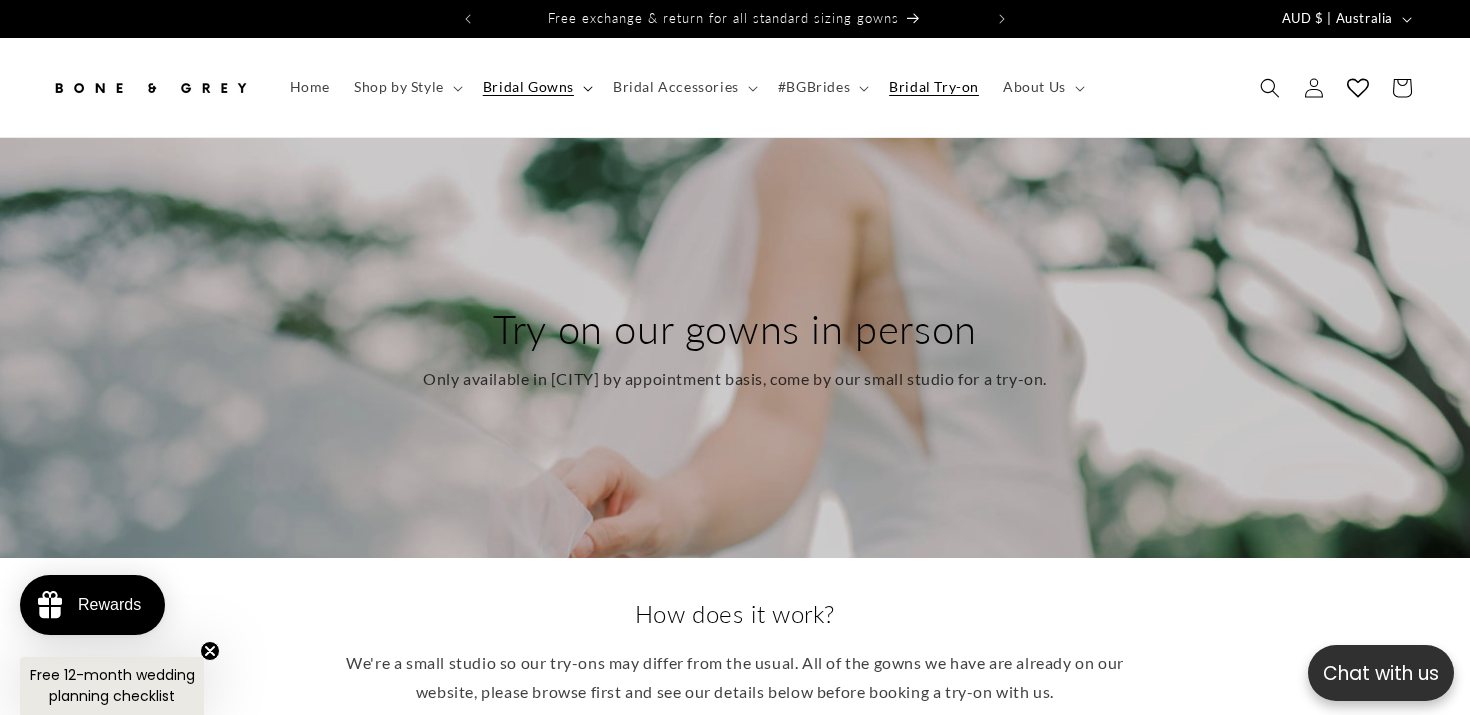 click on "Bridal Gowns" at bounding box center (528, 87) 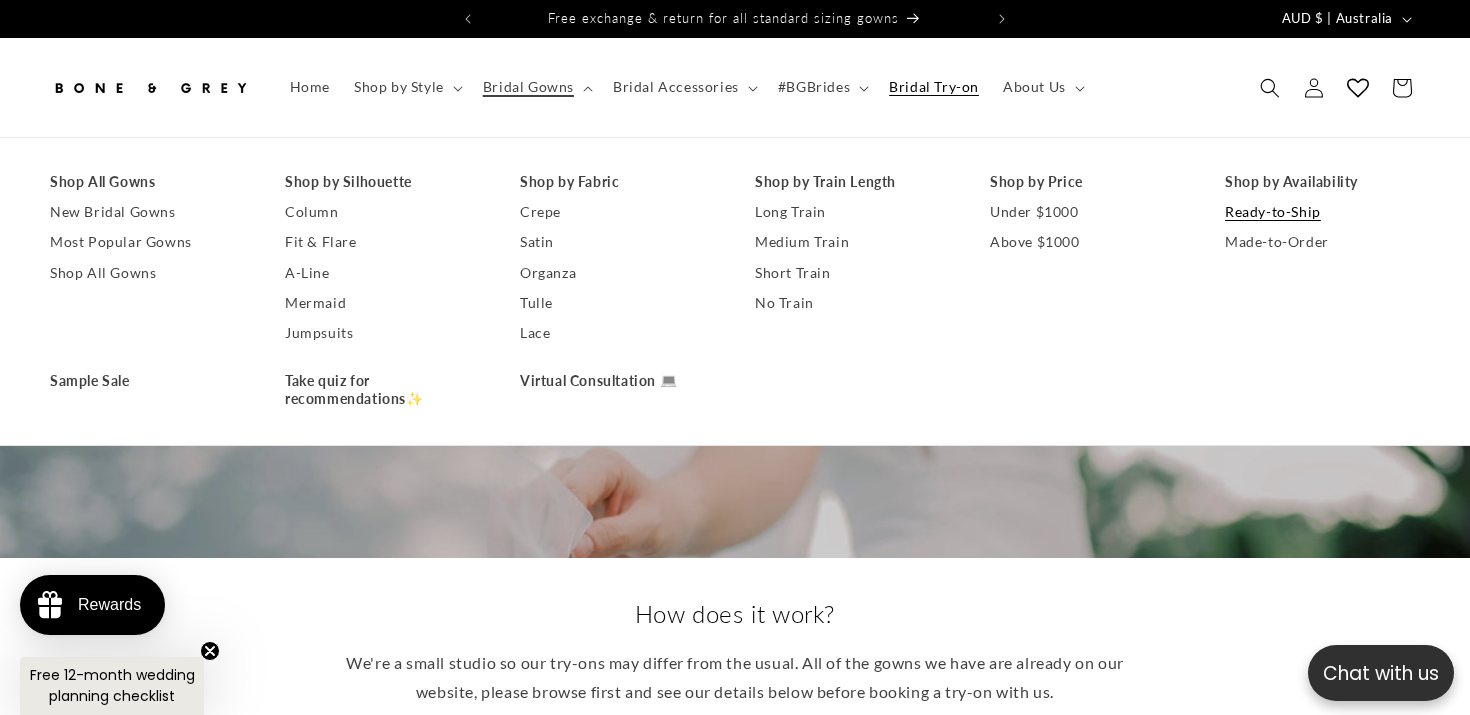 click on "Ready-to-Ship" at bounding box center (1322, 212) 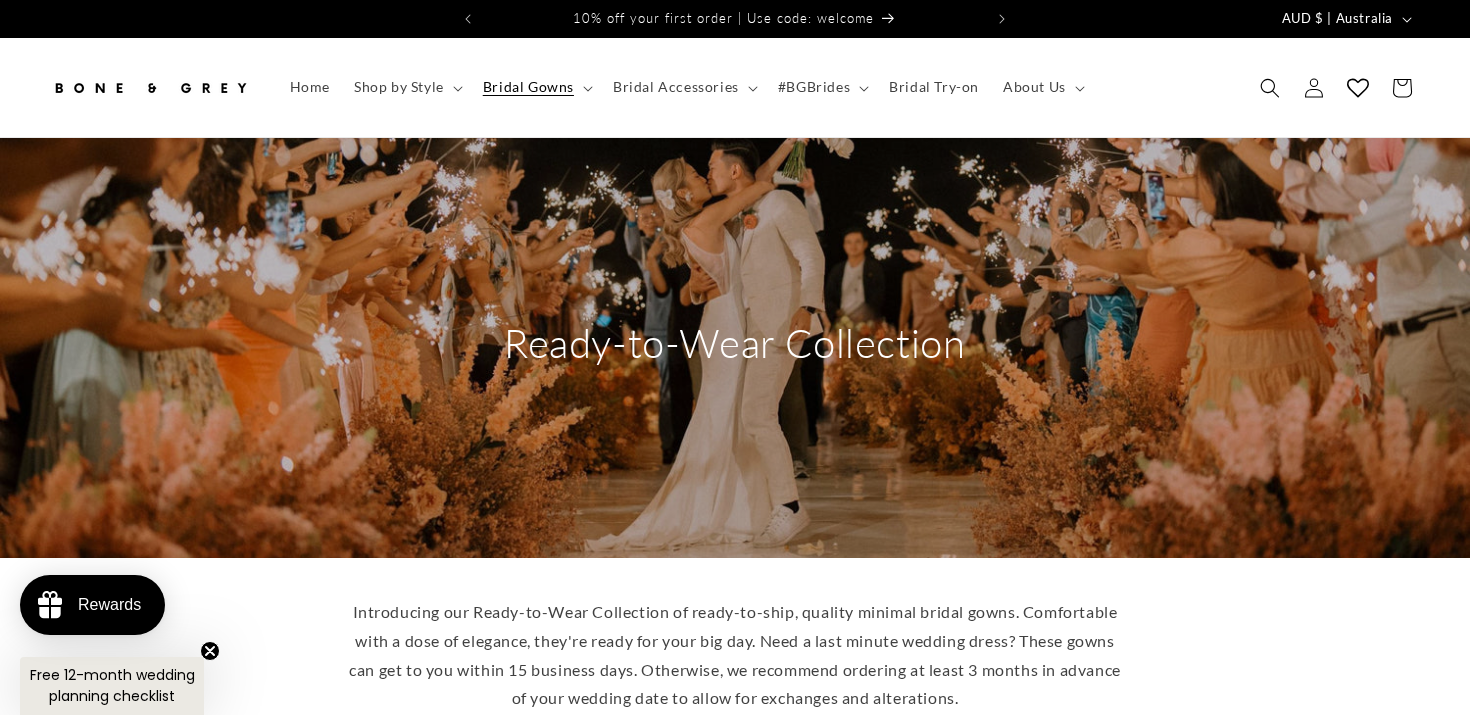 scroll, scrollTop: 0, scrollLeft: 0, axis: both 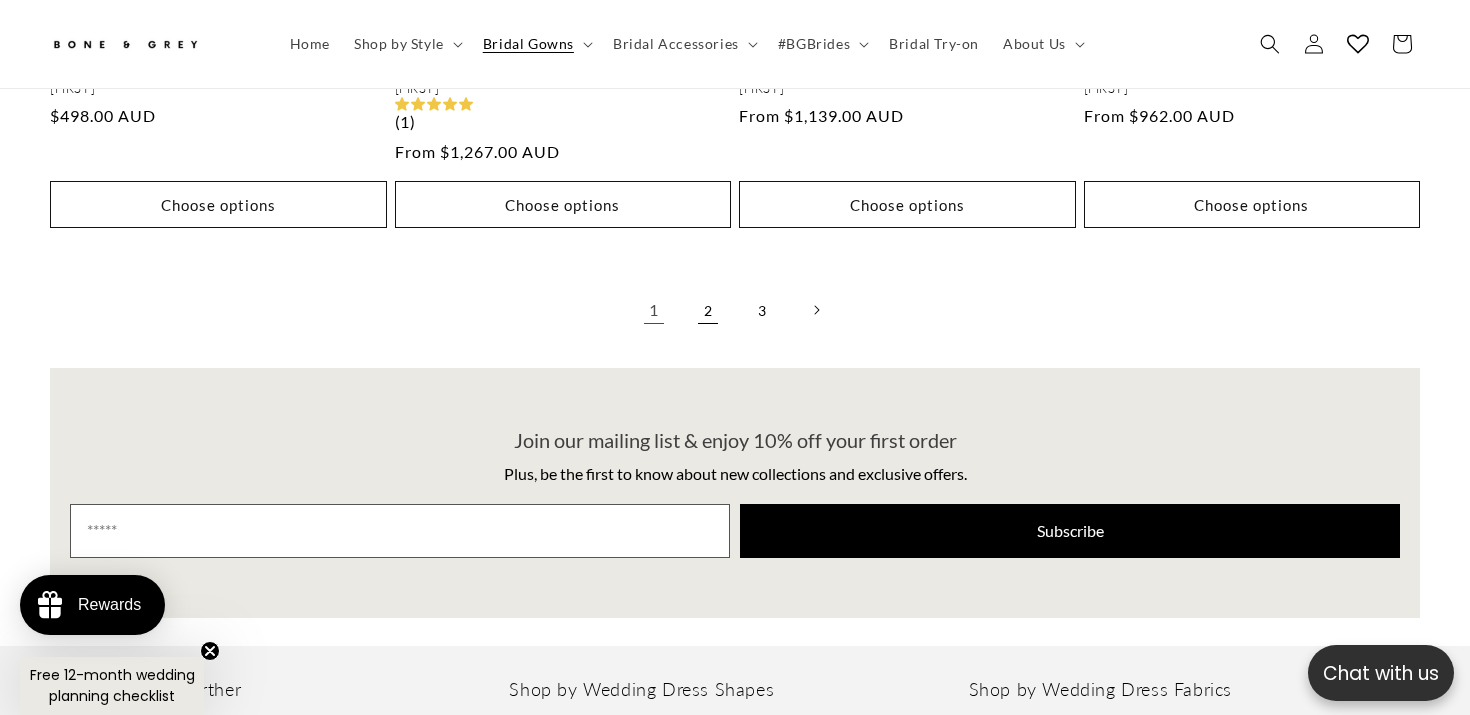 click on "2" at bounding box center [708, 310] 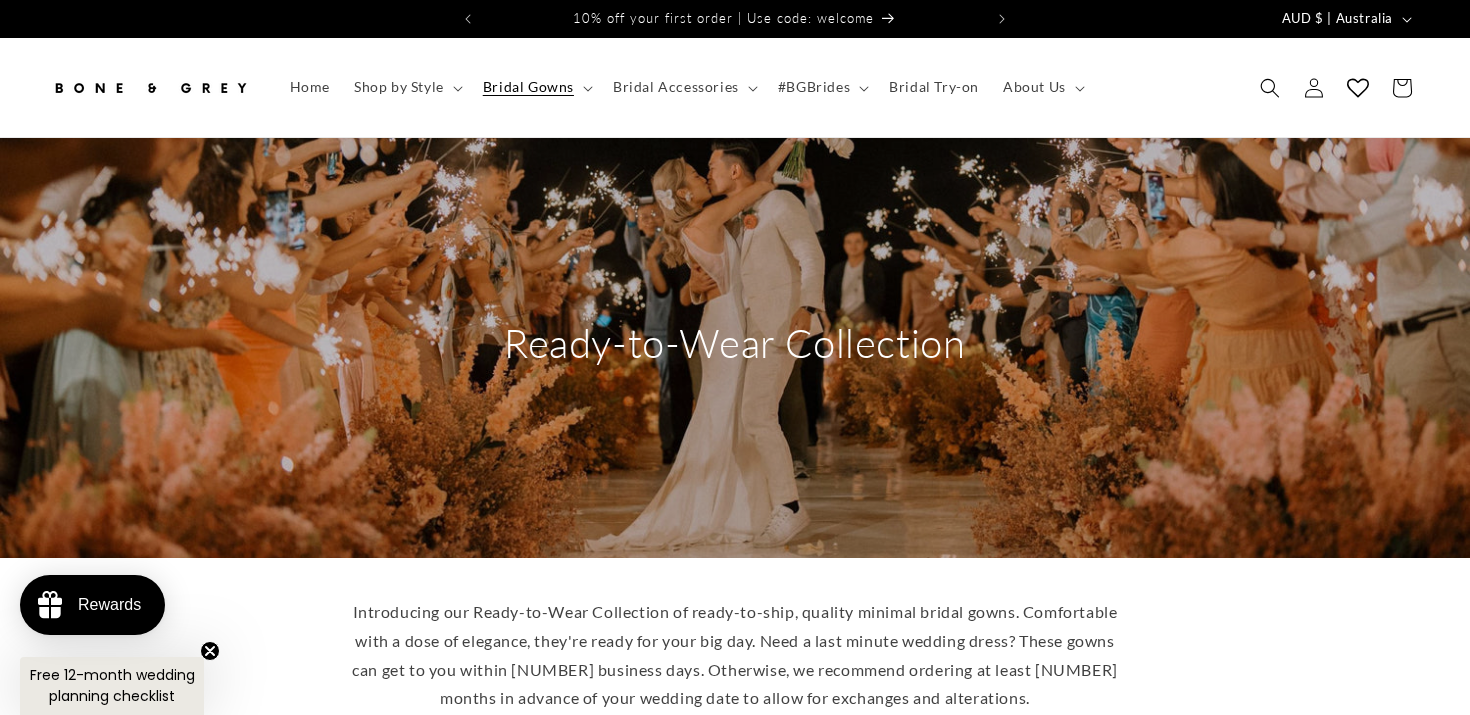 scroll, scrollTop: 0, scrollLeft: 0, axis: both 